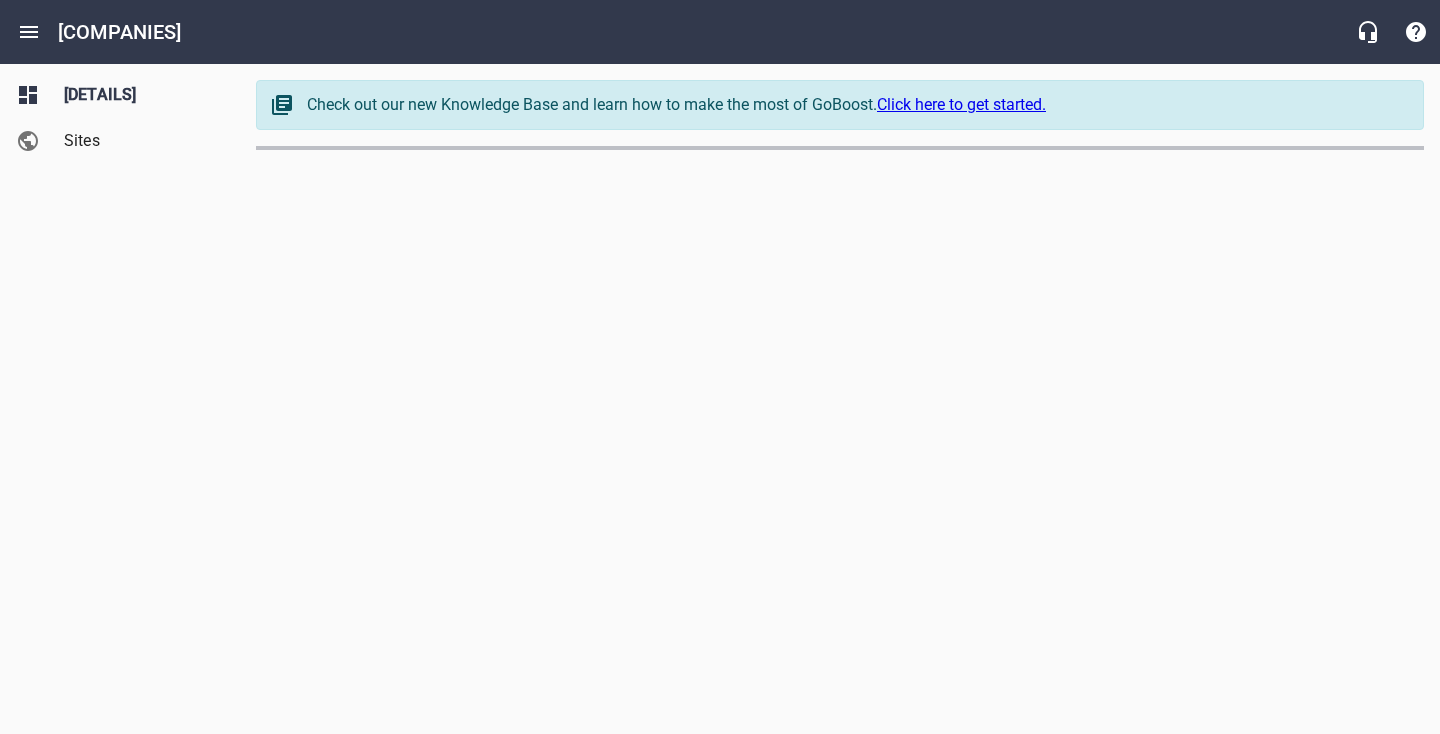 scroll, scrollTop: 0, scrollLeft: 0, axis: both 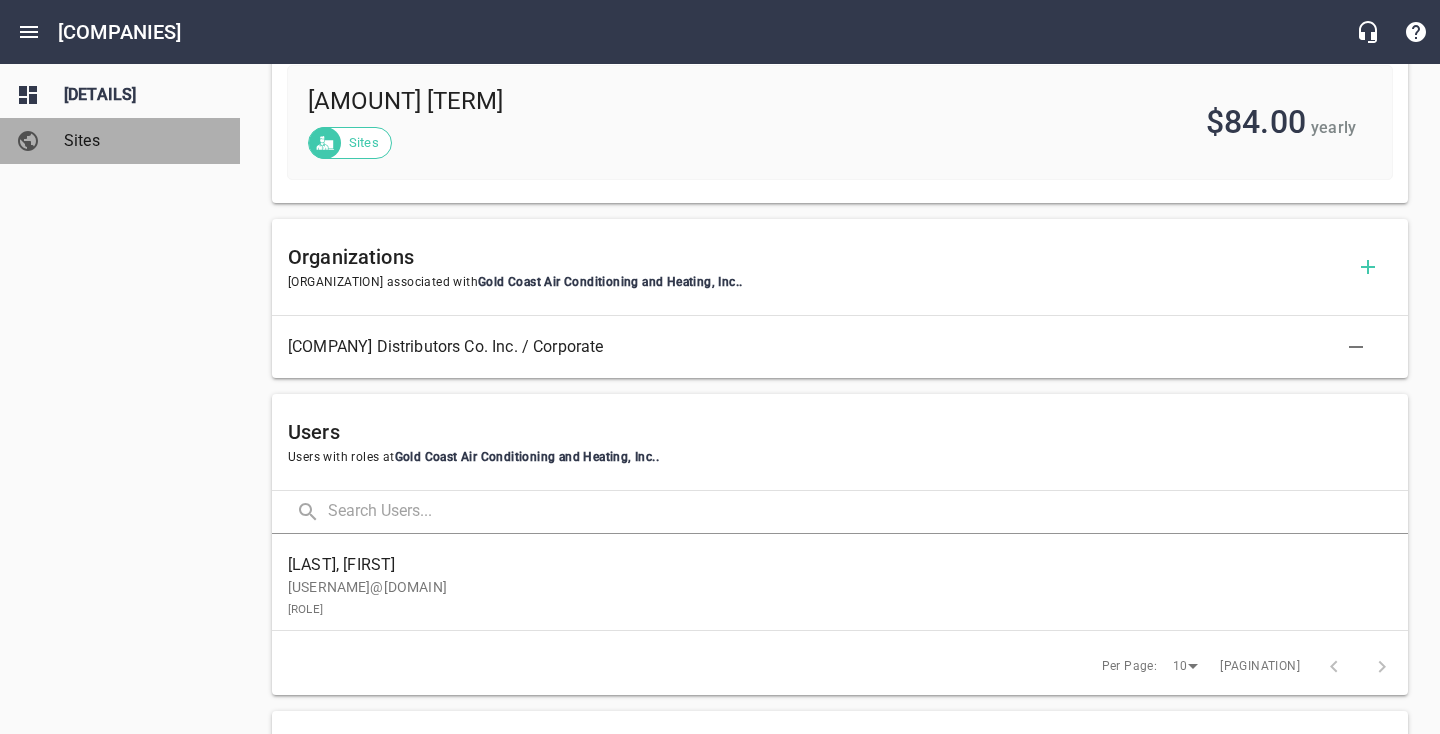 click on "Sites" at bounding box center [140, 141] 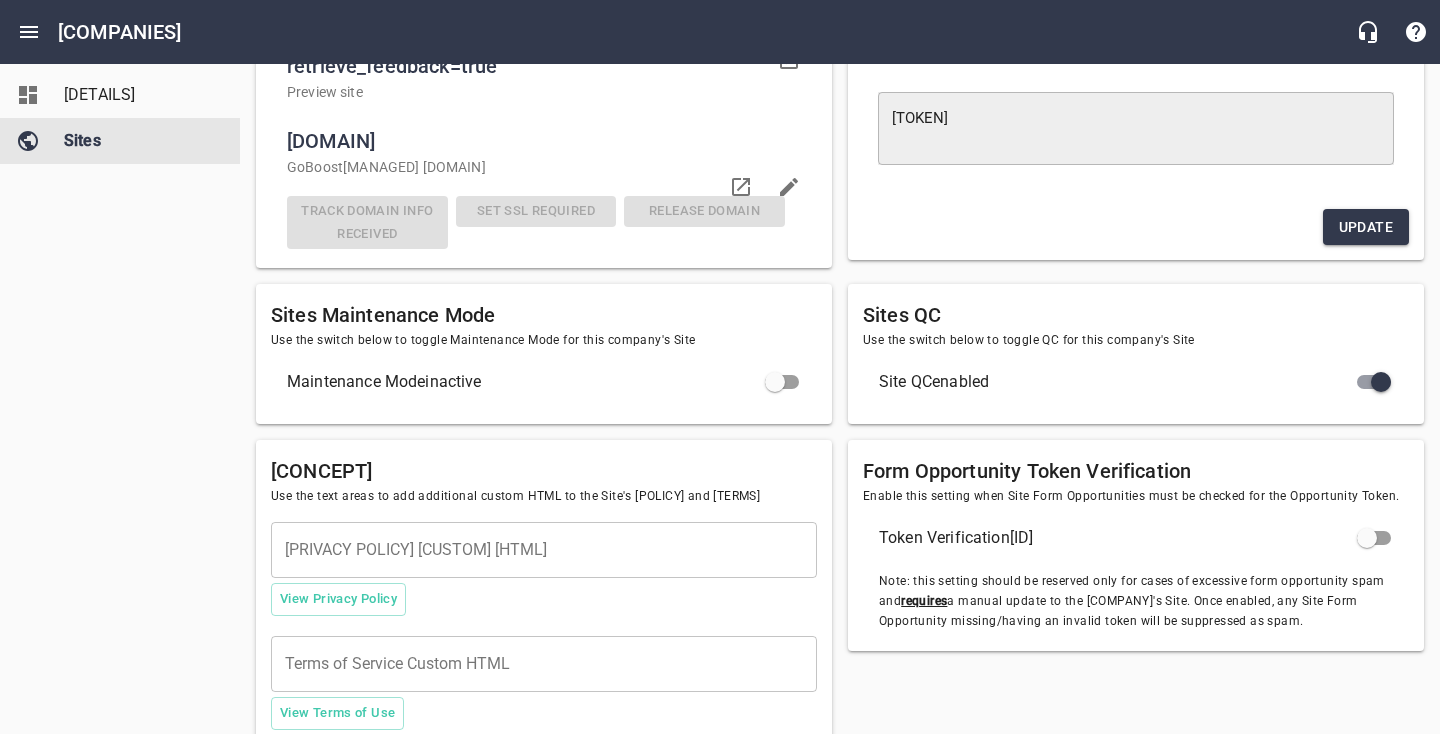 scroll, scrollTop: 0, scrollLeft: 0, axis: both 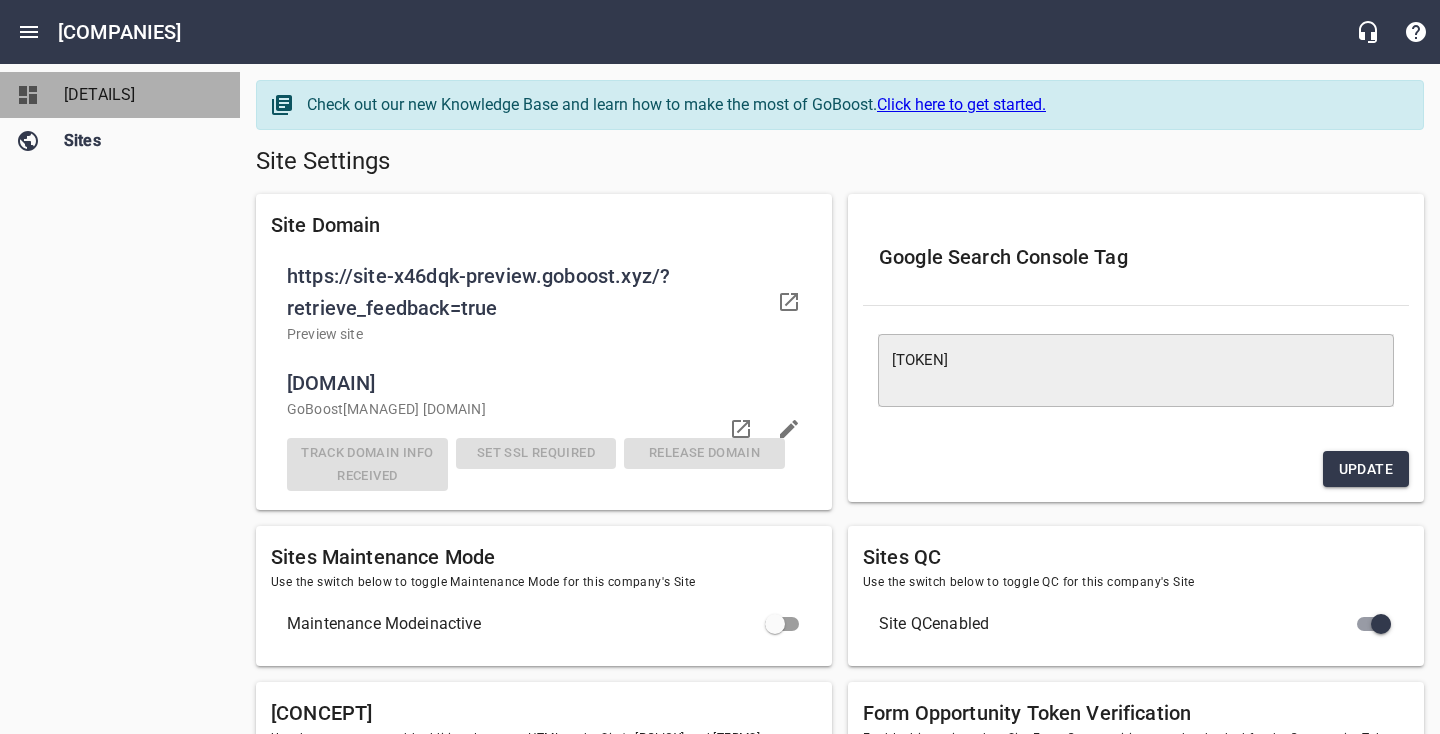 click on "Details" at bounding box center (140, 95) 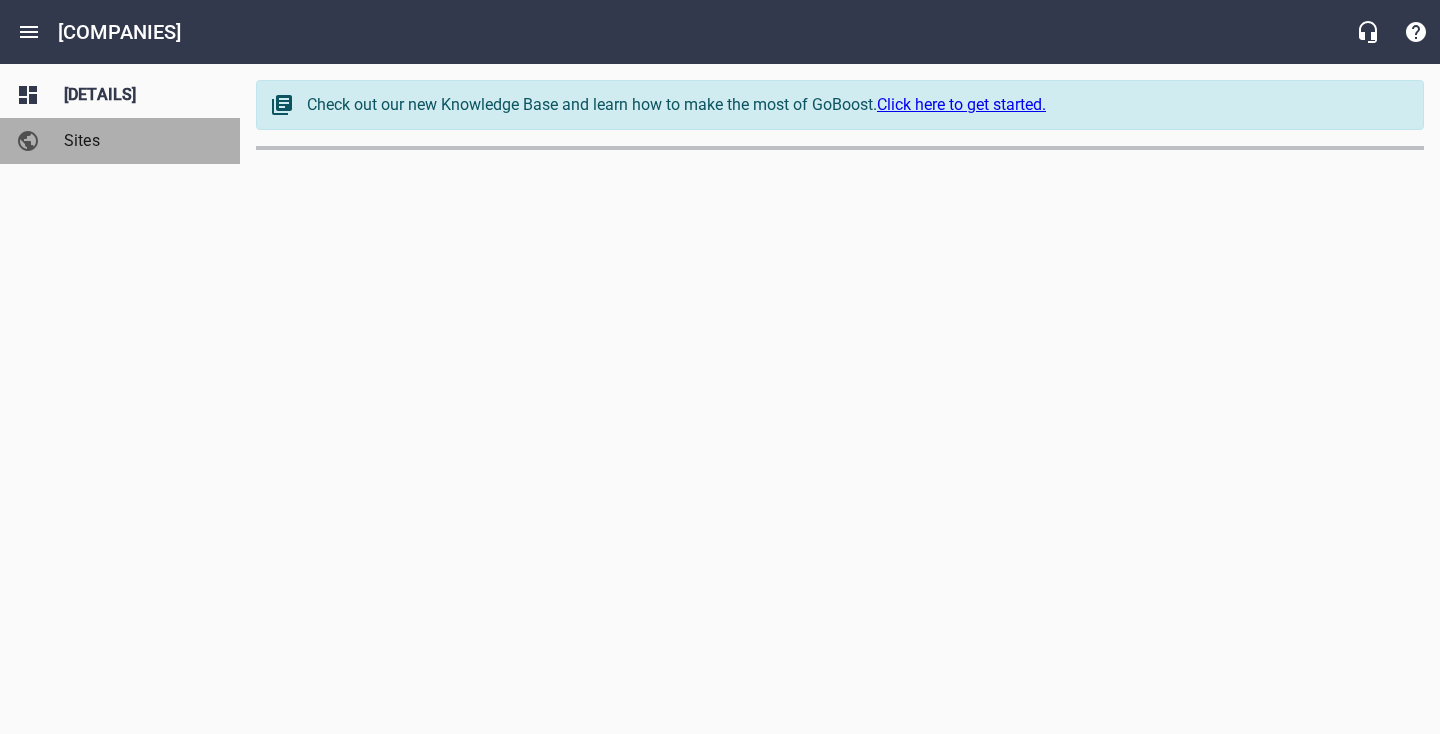 click on "Sites" at bounding box center [140, 141] 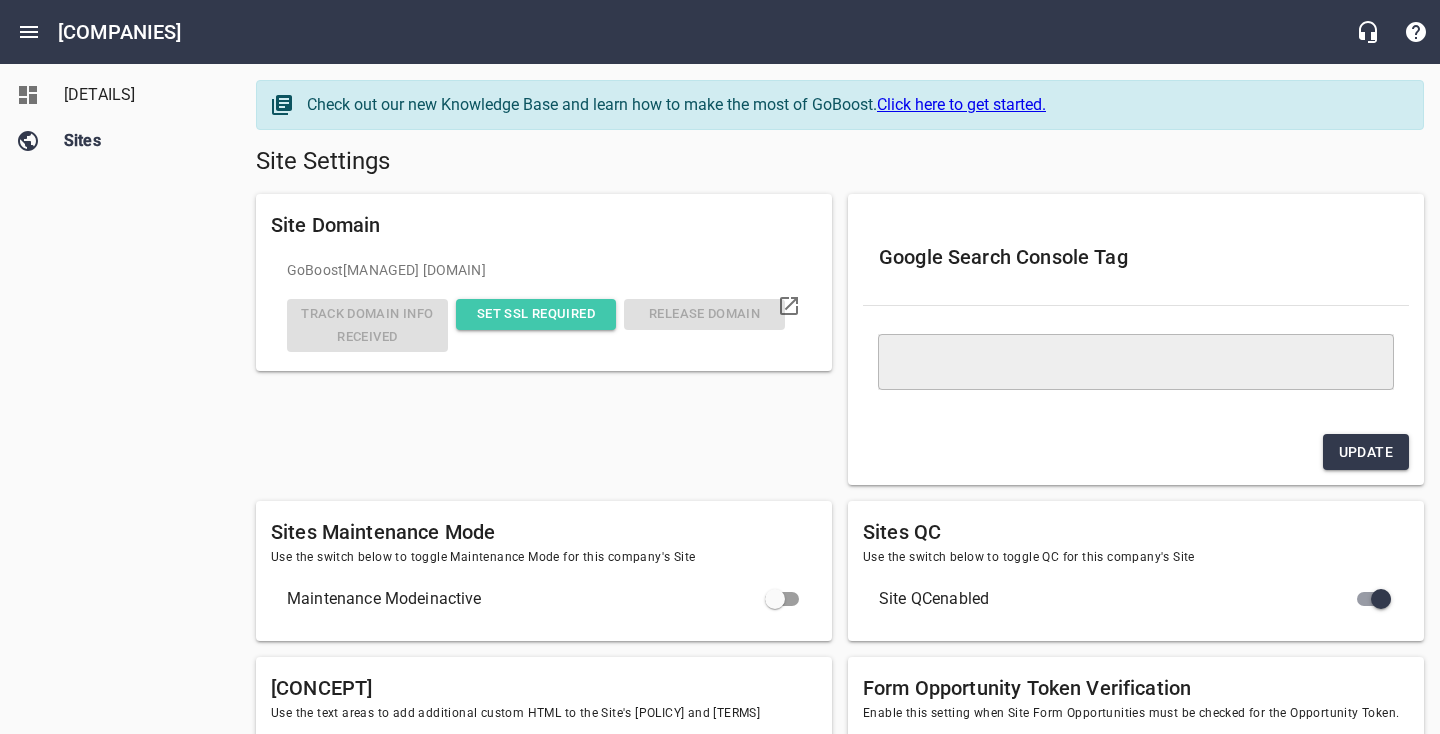 click on "Details" at bounding box center [140, 95] 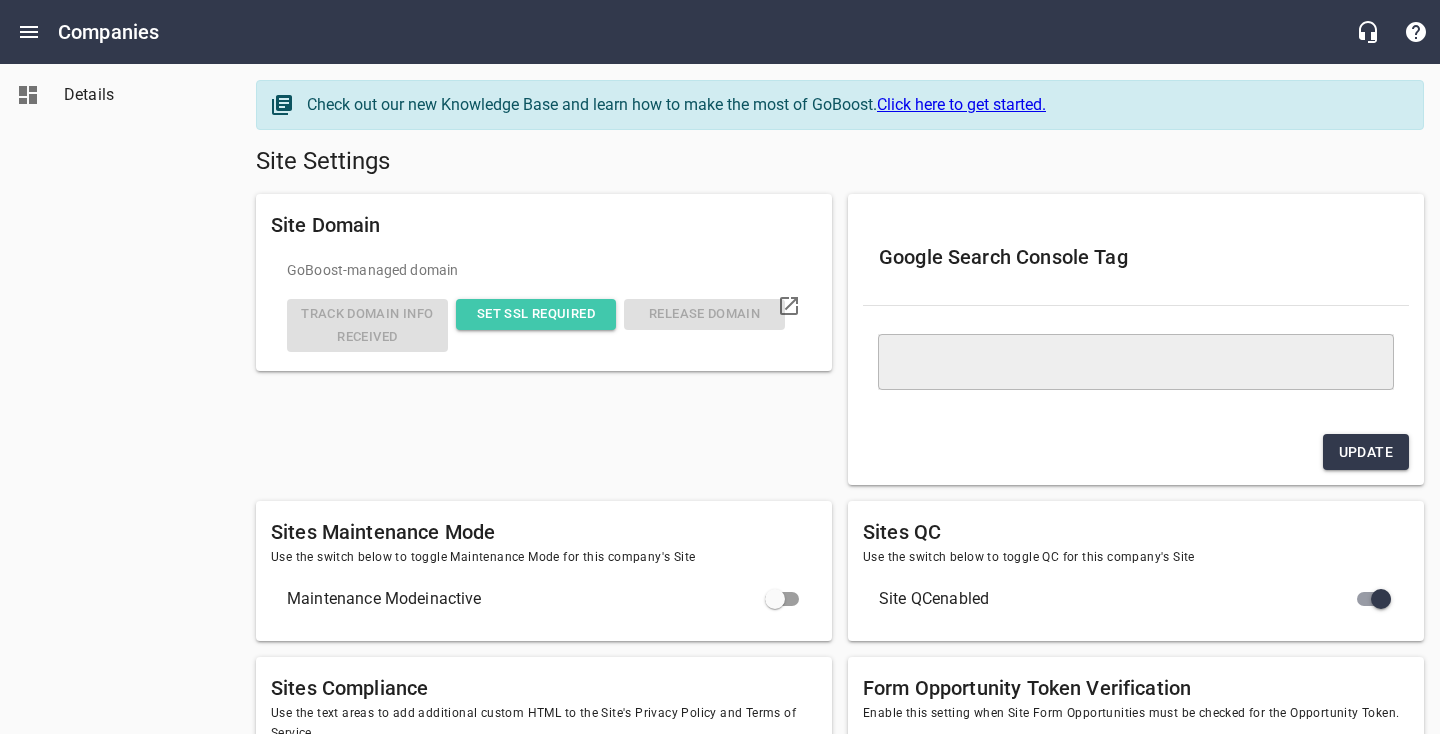 scroll, scrollTop: 0, scrollLeft: 0, axis: both 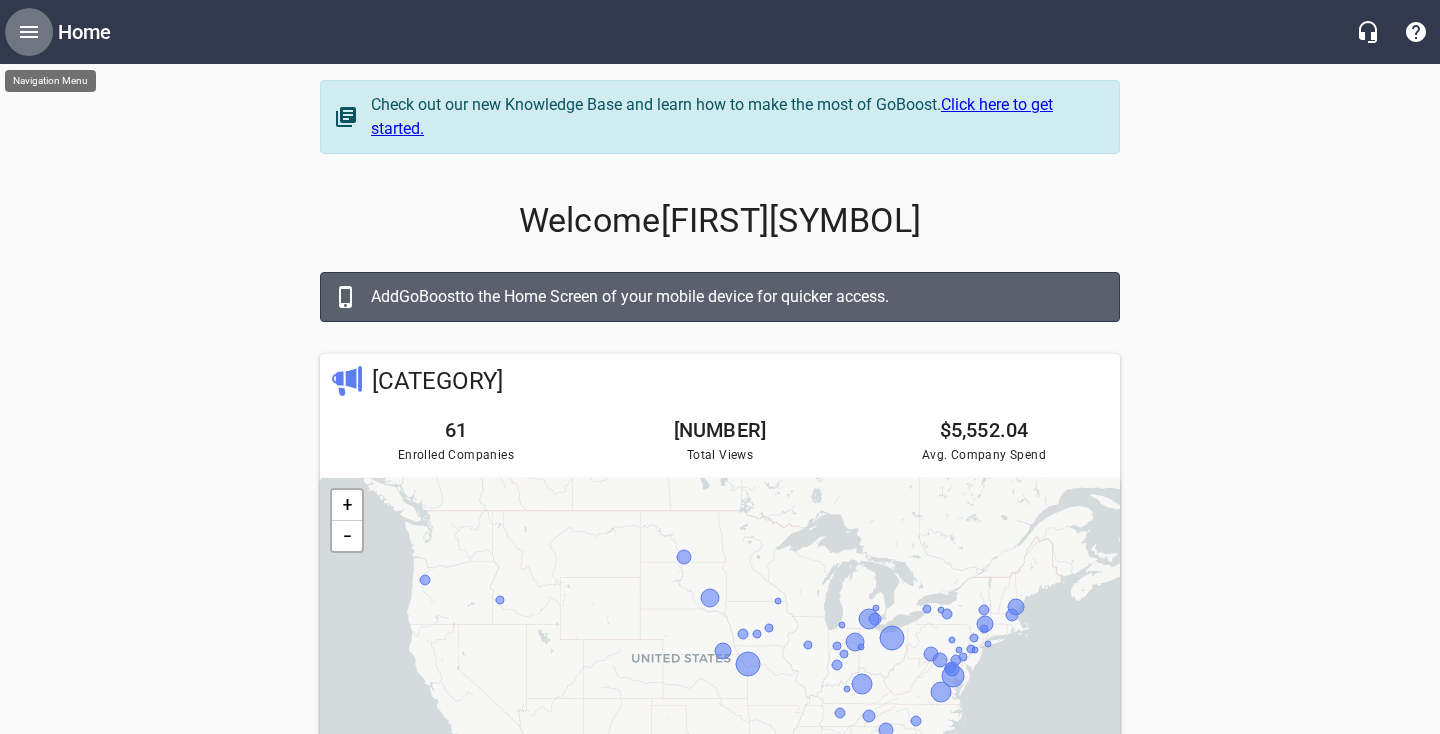 click 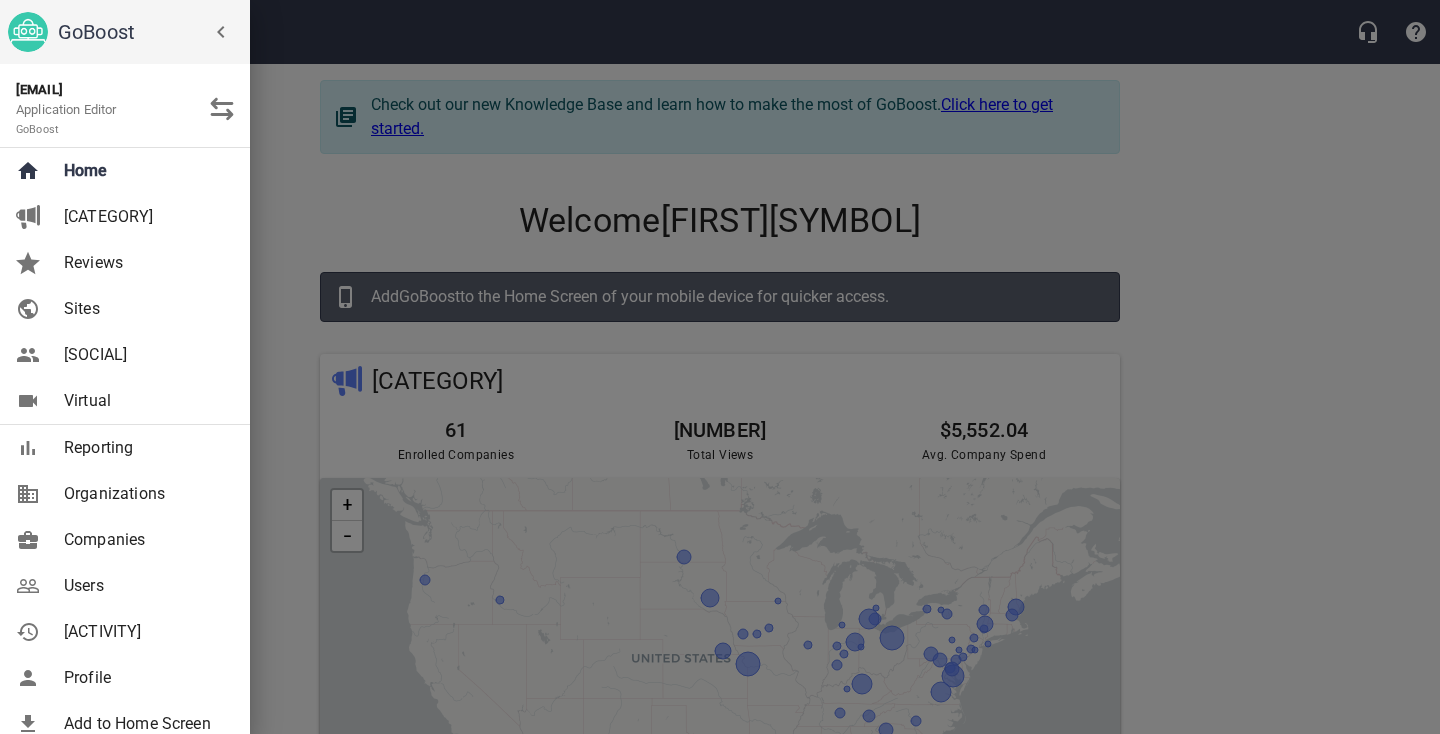 click on "Users" at bounding box center (125, 586) 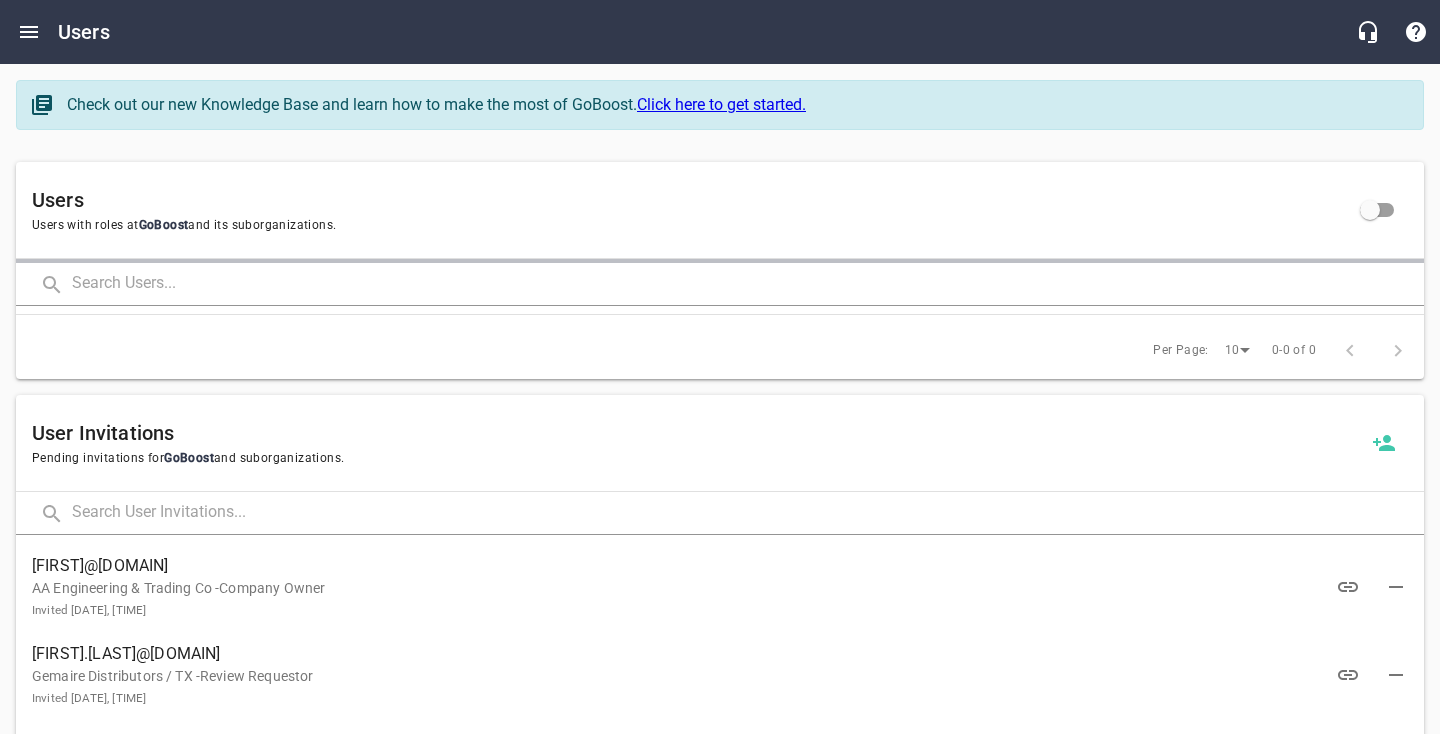 click at bounding box center (748, 284) 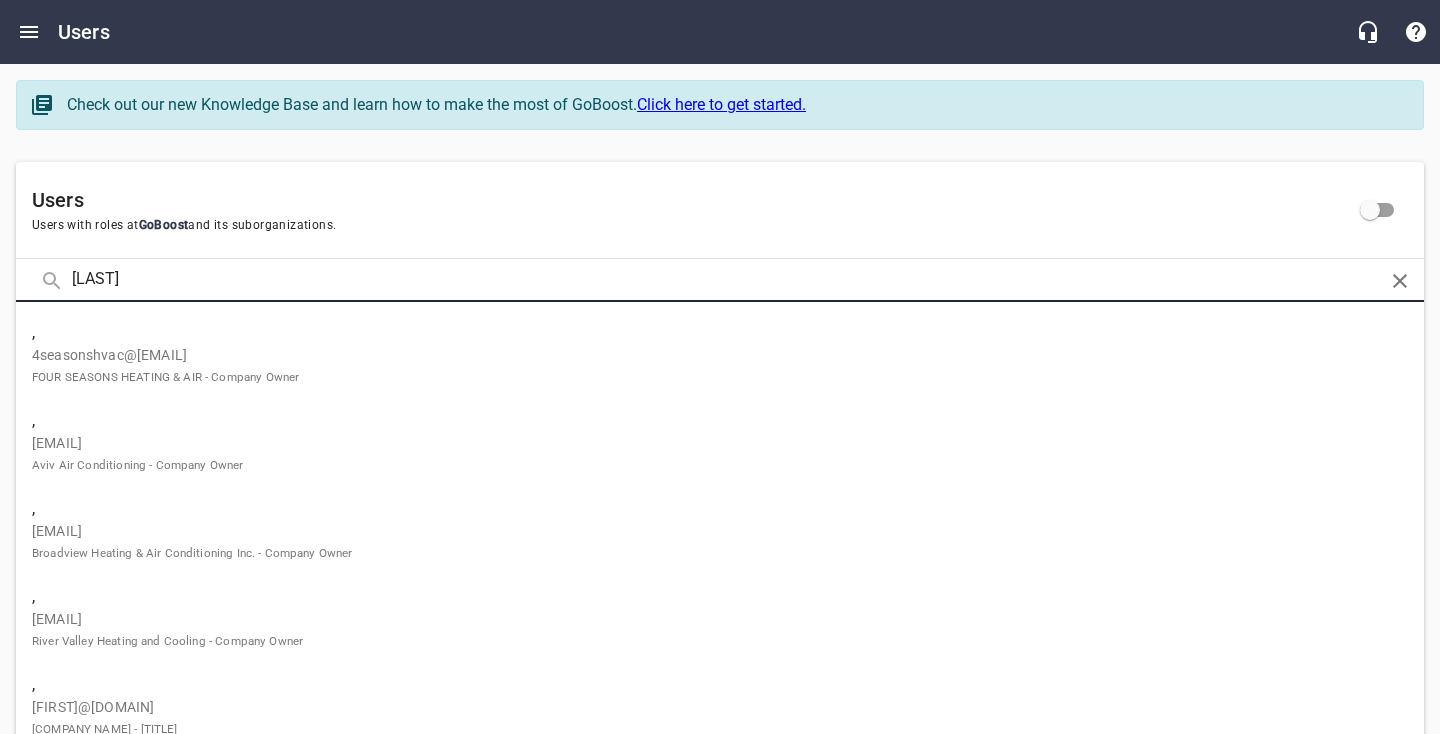 type on "[LAST]" 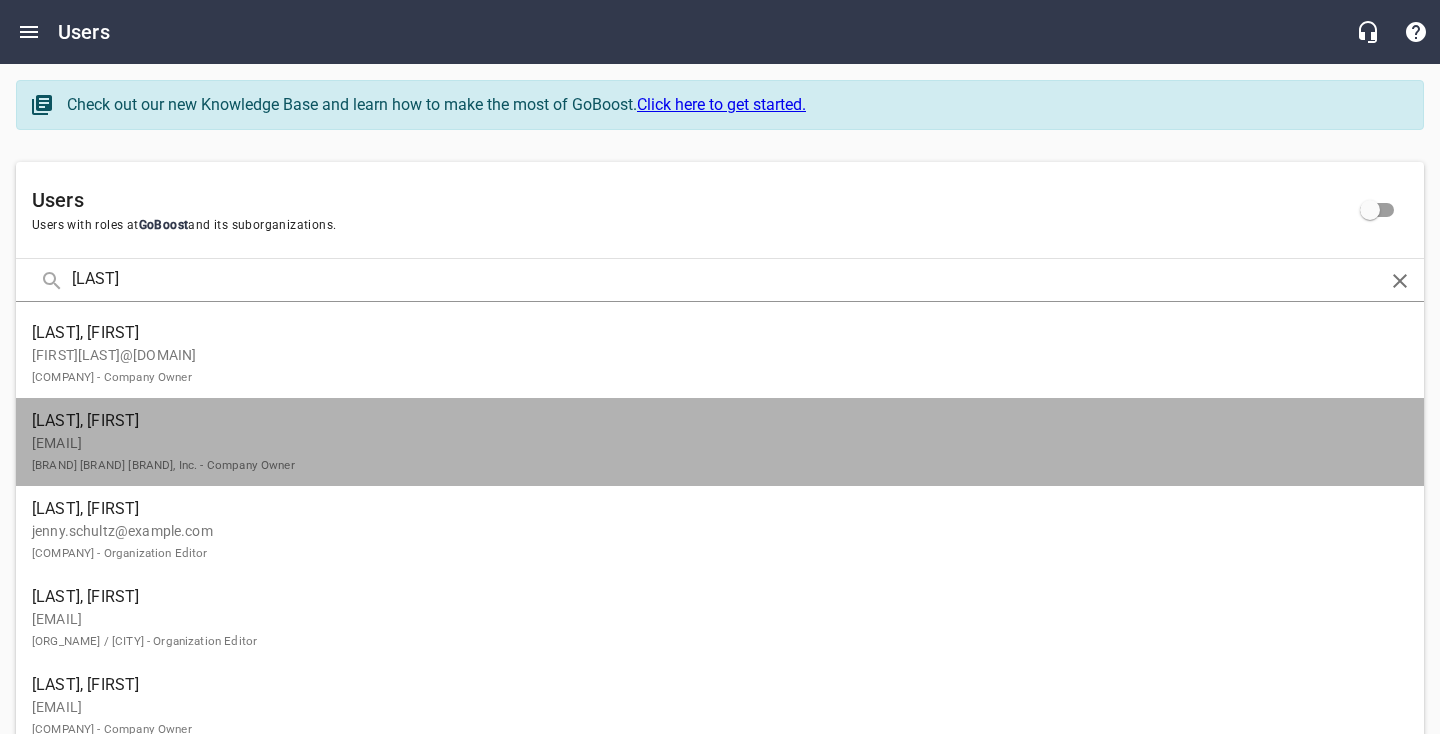 click on "[EMAIL] Gold Coast Air Conditioning and Heating, Inc. - Company Owner" at bounding box center [712, 454] 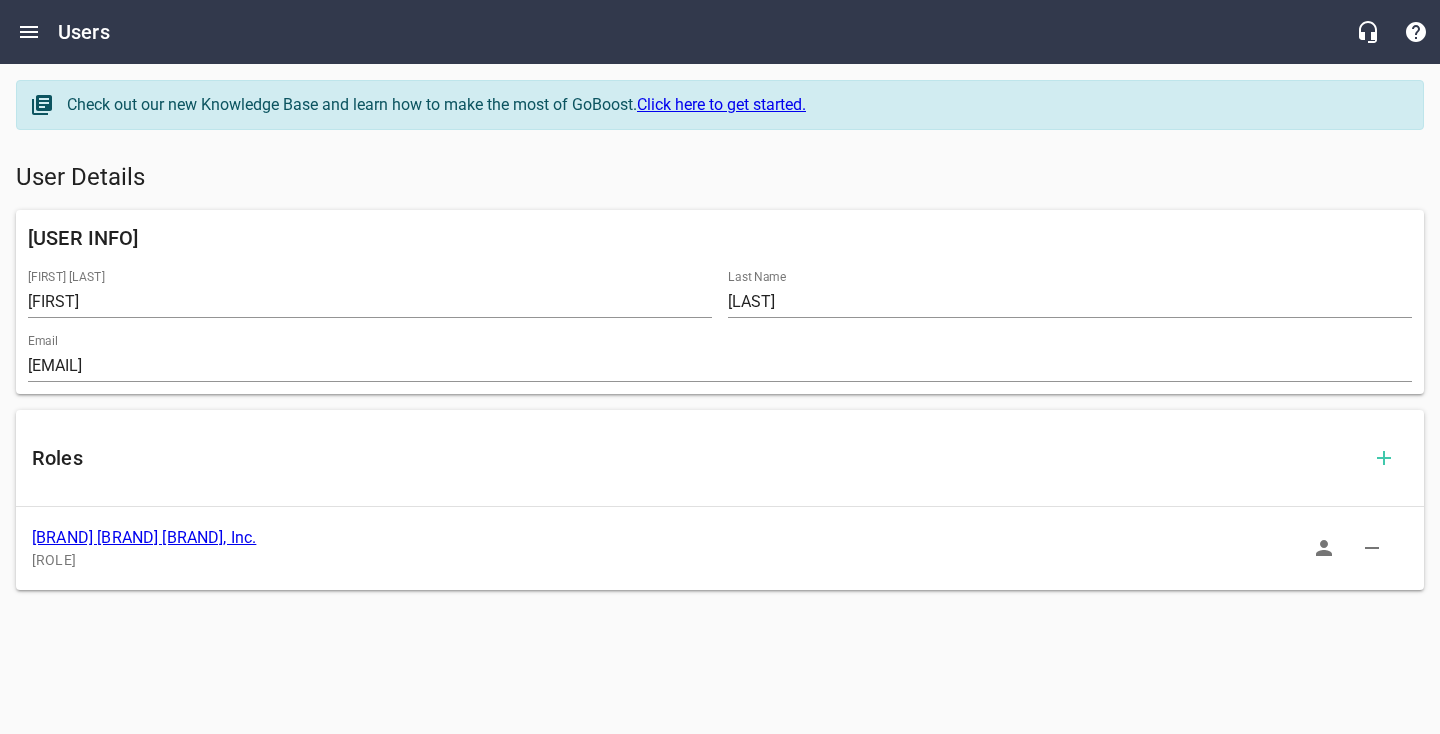 click on "[BRAND] [BRAND] [BRAND], Inc." at bounding box center [144, 537] 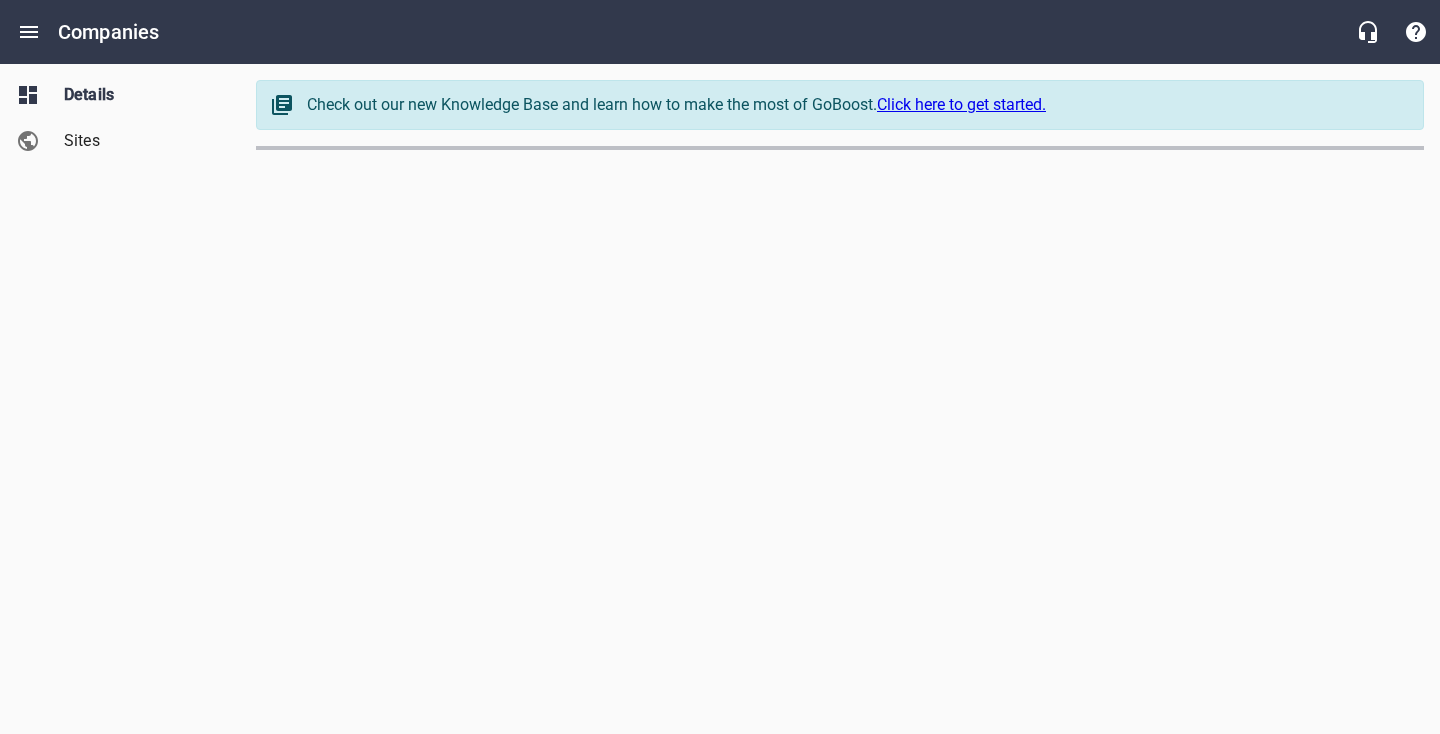 select on "New York" 